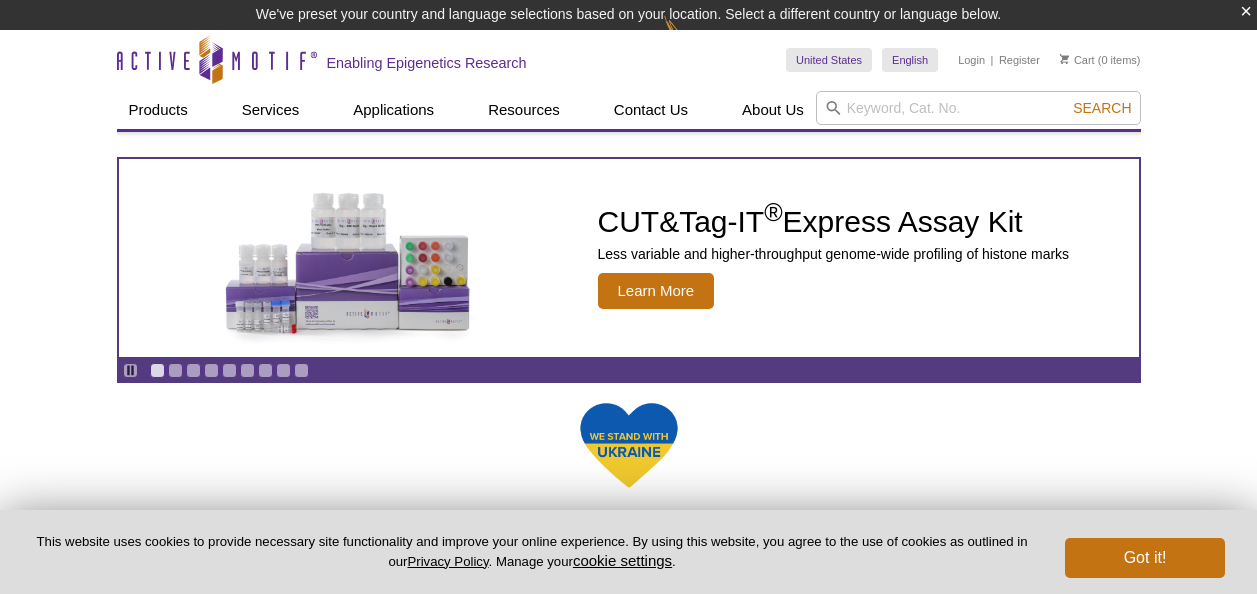 scroll, scrollTop: 0, scrollLeft: 0, axis: both 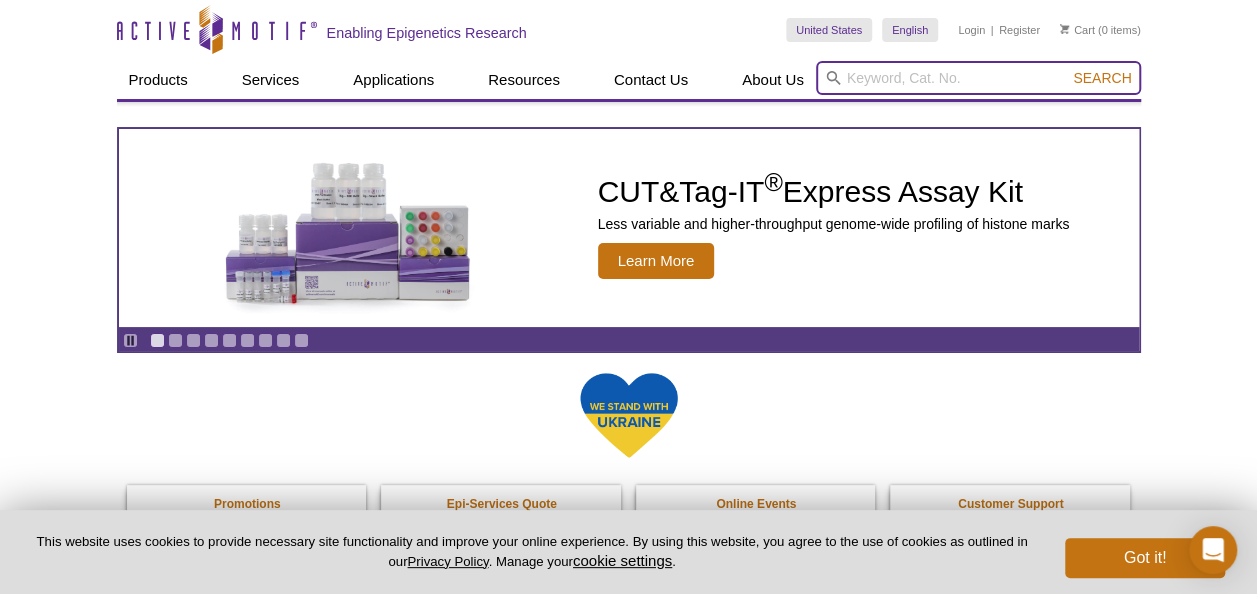 click at bounding box center (978, 78) 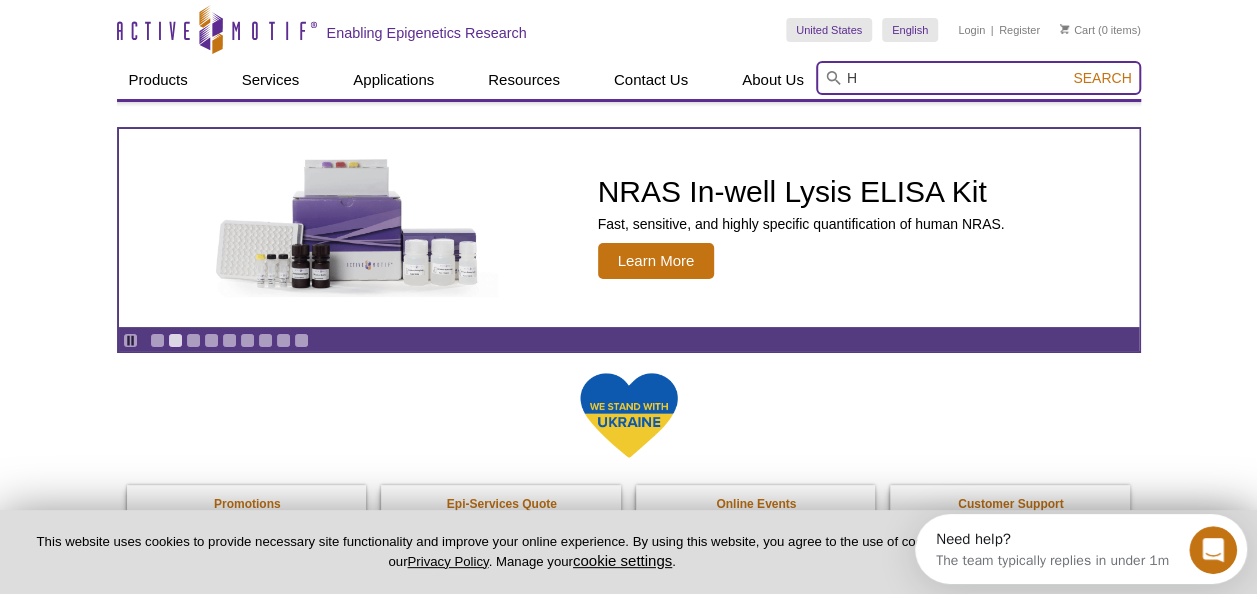 scroll, scrollTop: 0, scrollLeft: 0, axis: both 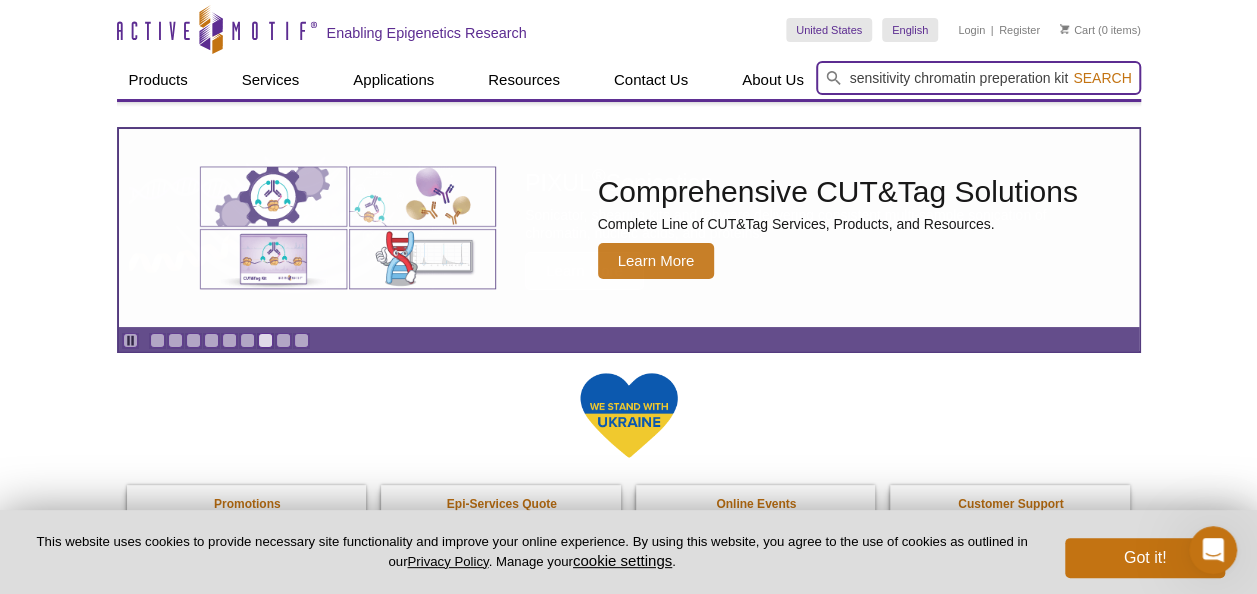 type on "High sensitivity chromatin preperation kit" 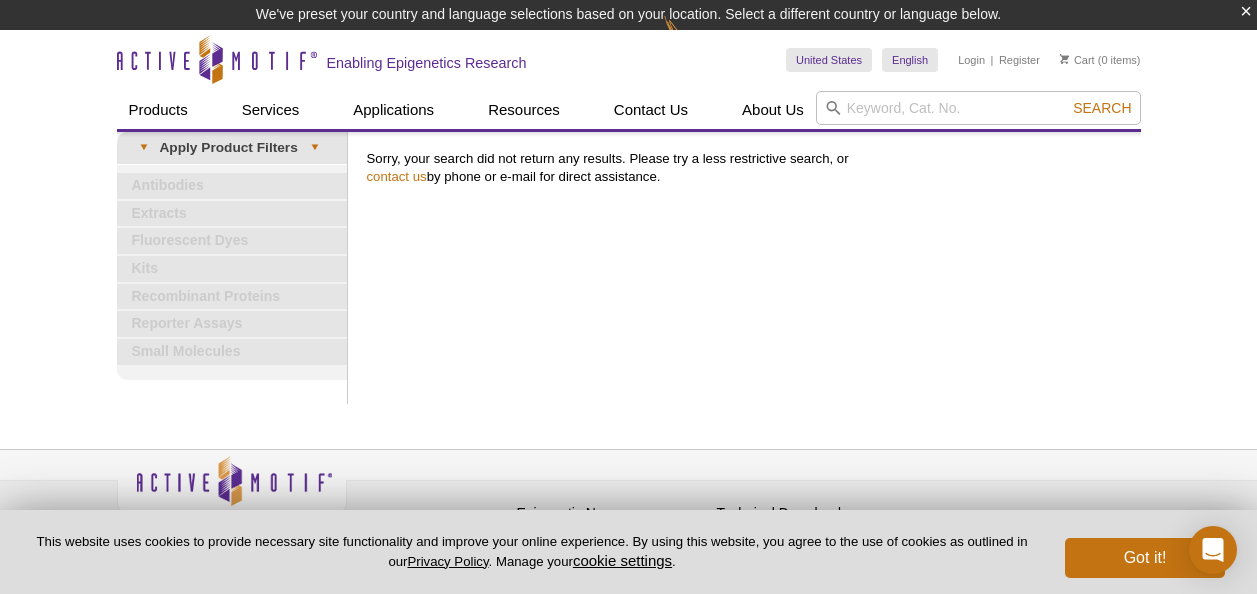 scroll, scrollTop: 30, scrollLeft: 0, axis: vertical 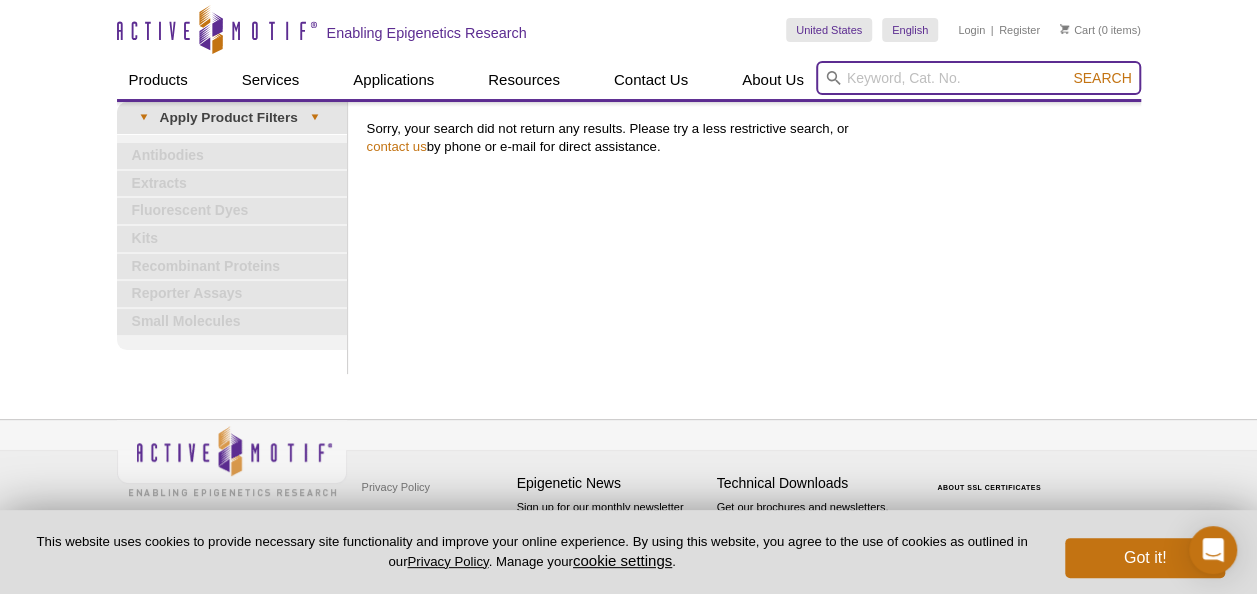 click at bounding box center (978, 78) 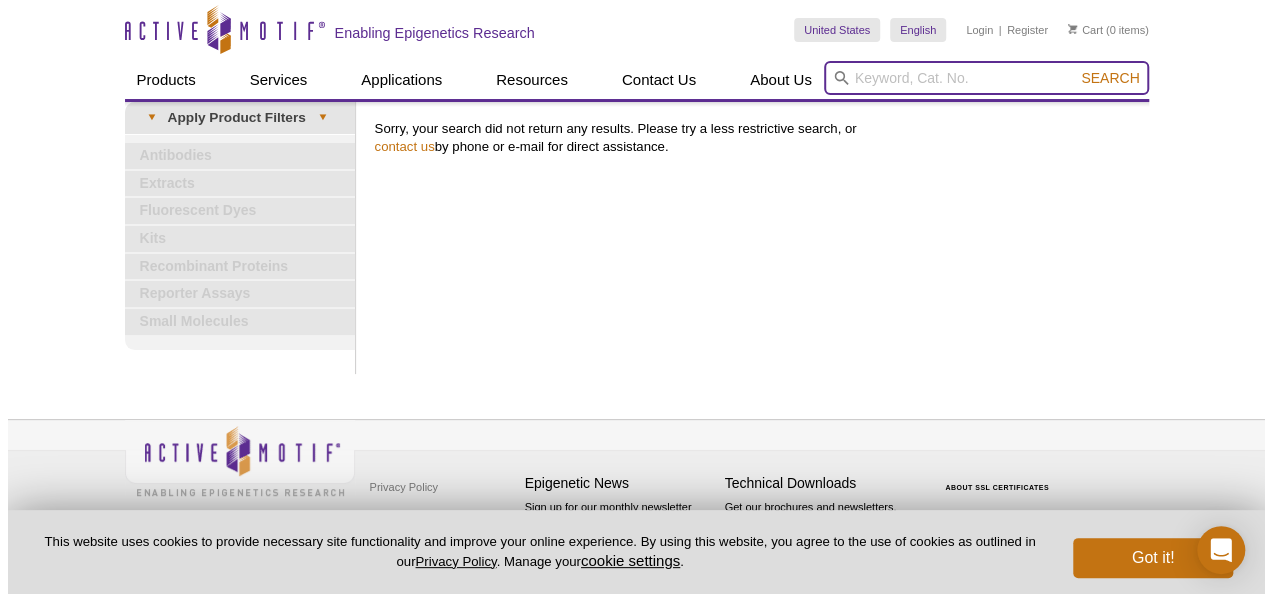 scroll, scrollTop: 0, scrollLeft: 0, axis: both 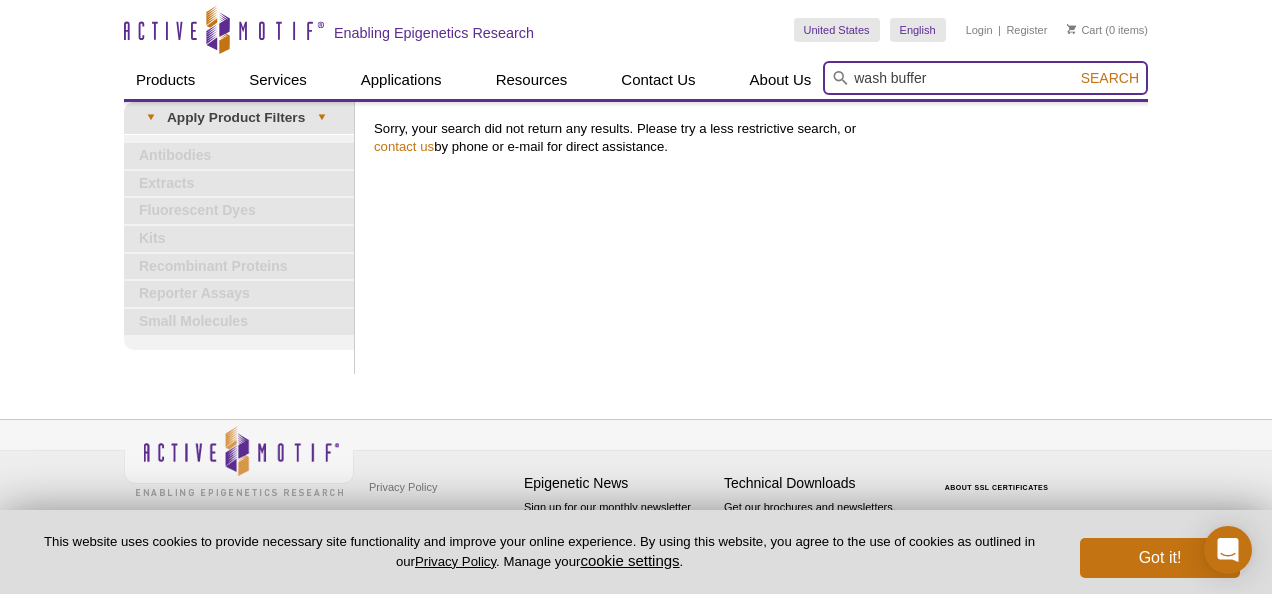 type on "wash buffer" 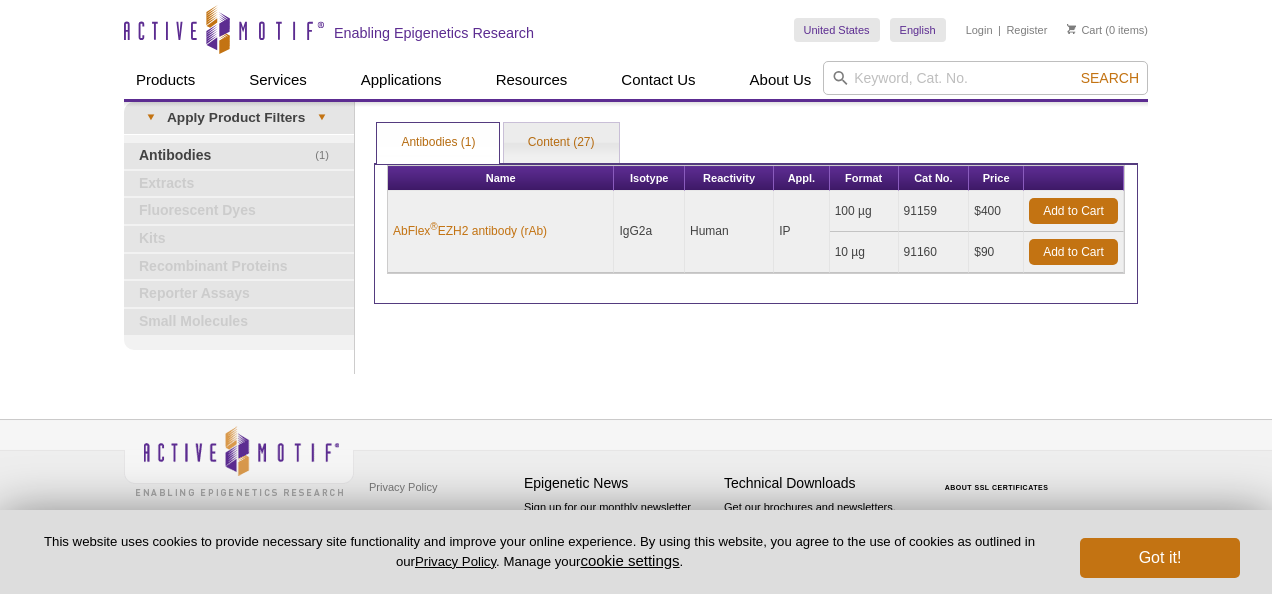 scroll, scrollTop: 0, scrollLeft: 0, axis: both 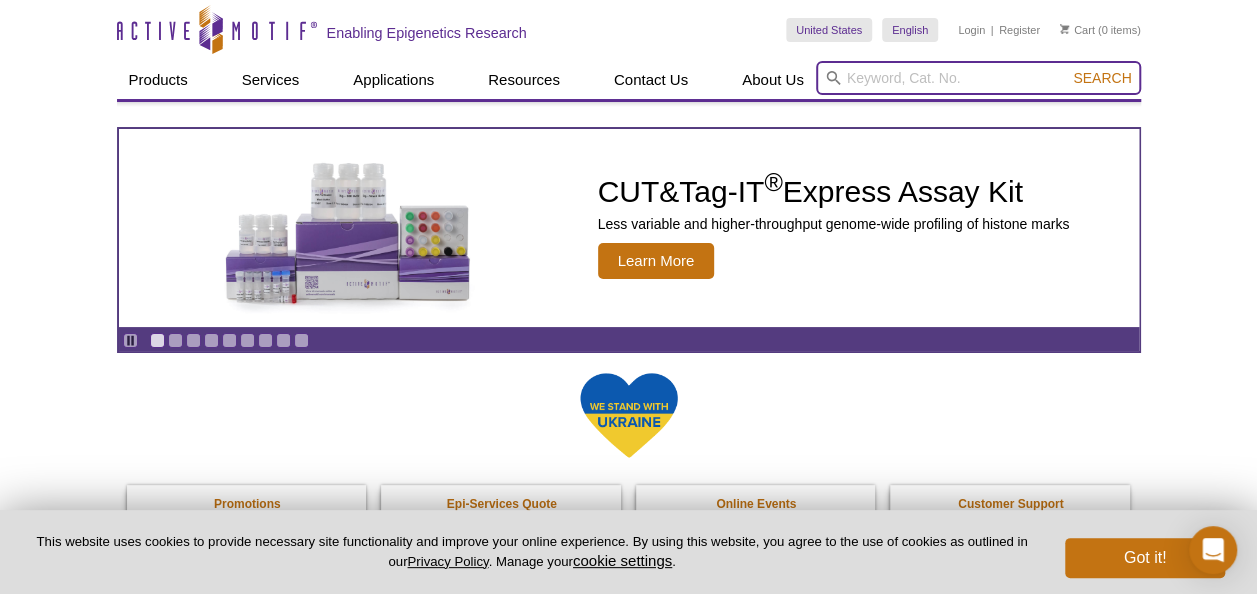 click at bounding box center [978, 78] 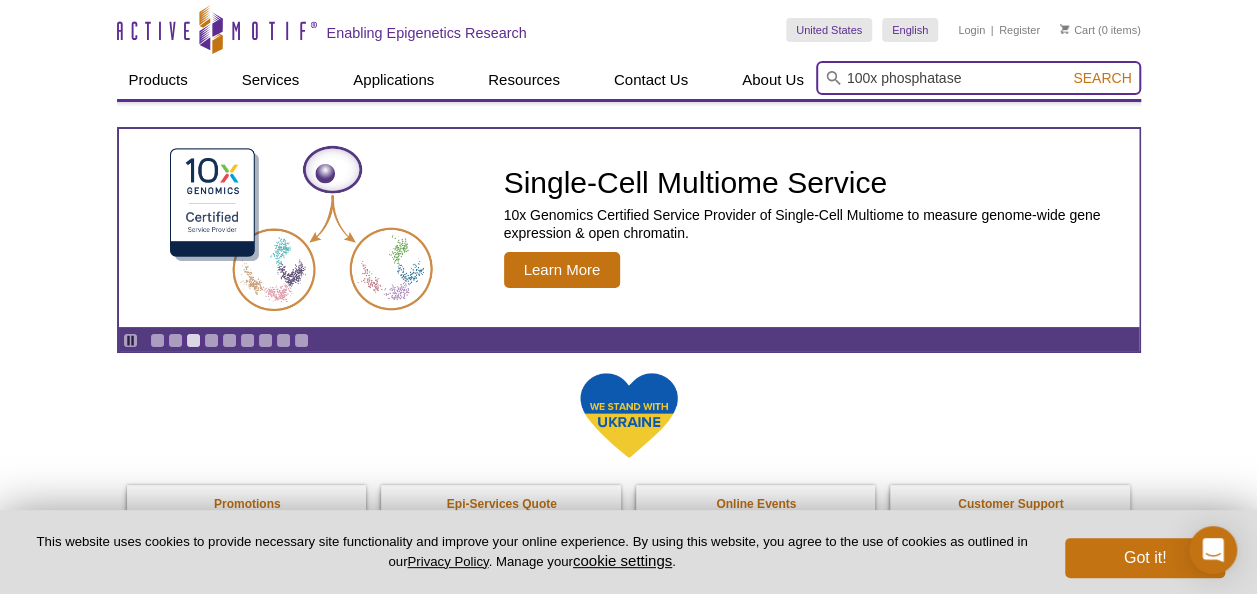 type on "100x phosphatase" 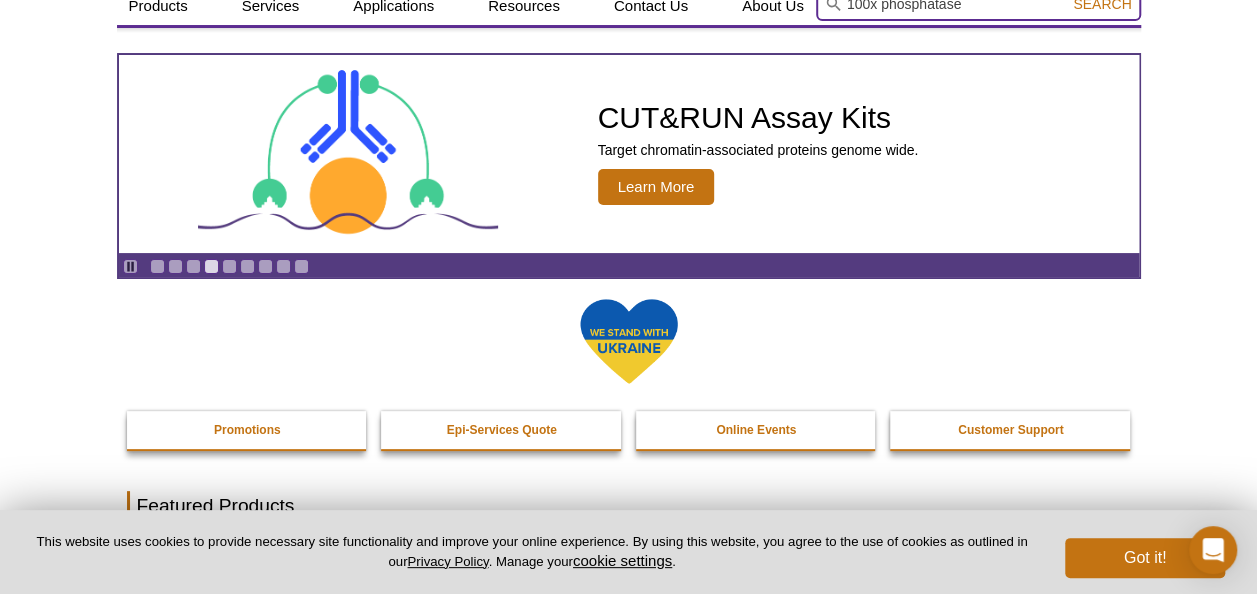 scroll, scrollTop: 77, scrollLeft: 0, axis: vertical 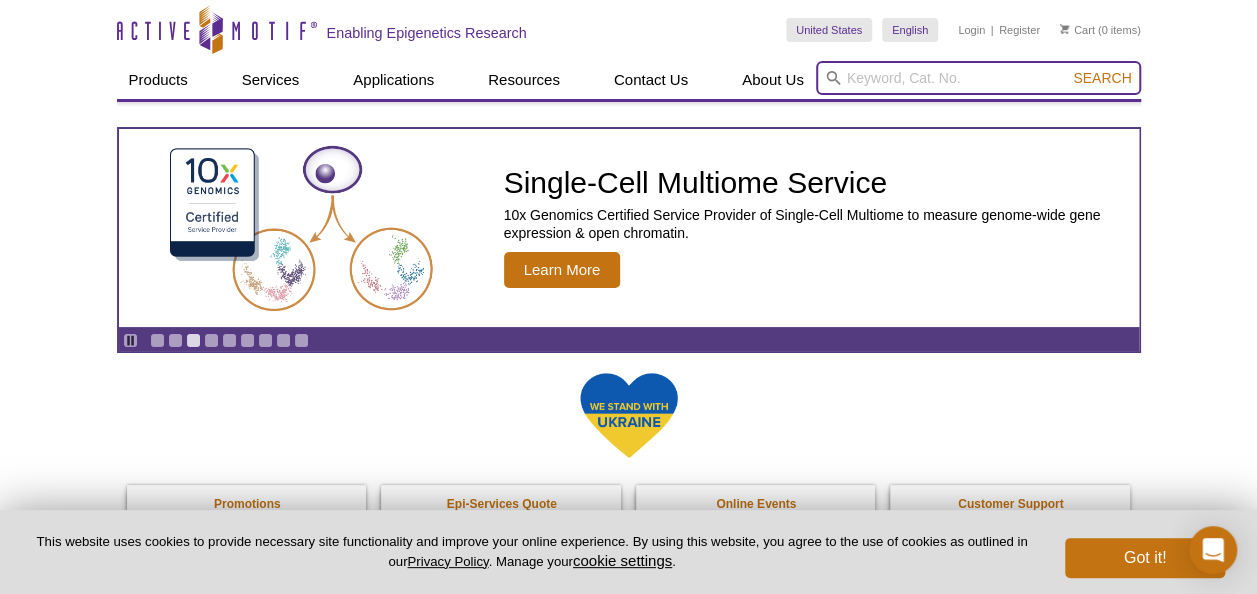 click at bounding box center [978, 78] 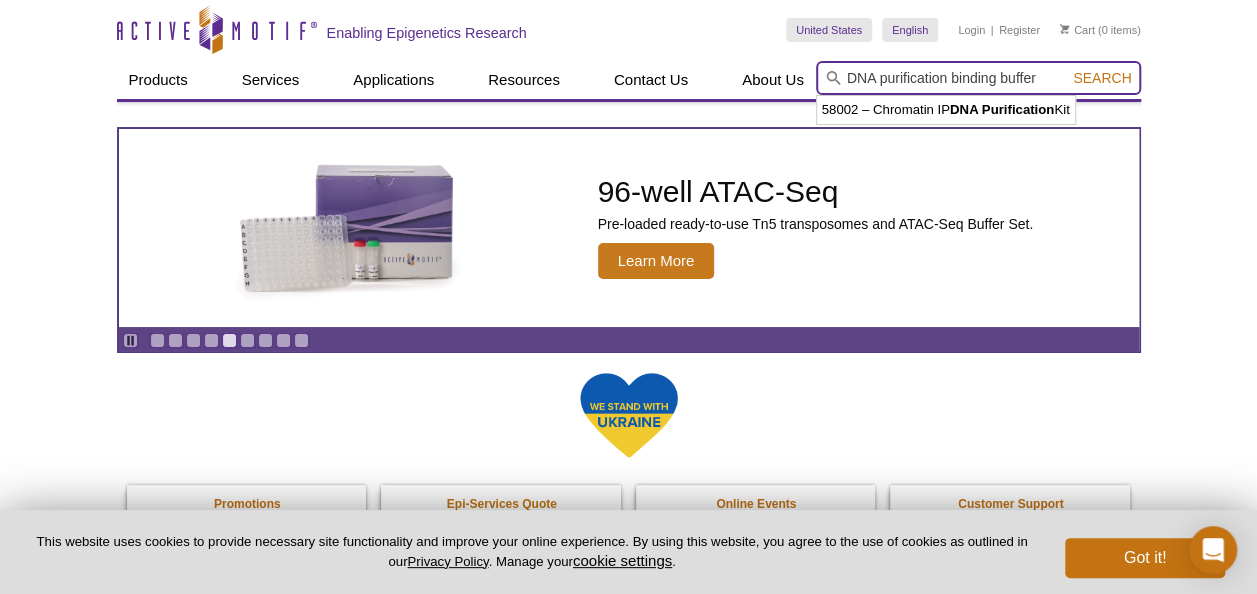 type on "DNA purification binding buffer" 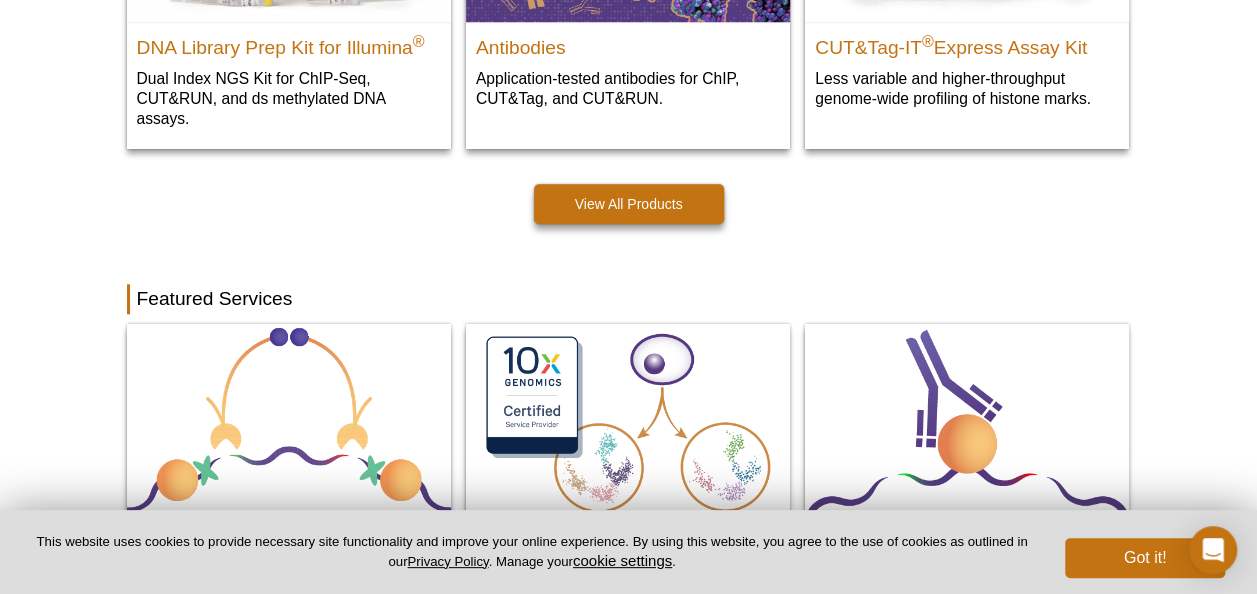 scroll, scrollTop: 805, scrollLeft: 0, axis: vertical 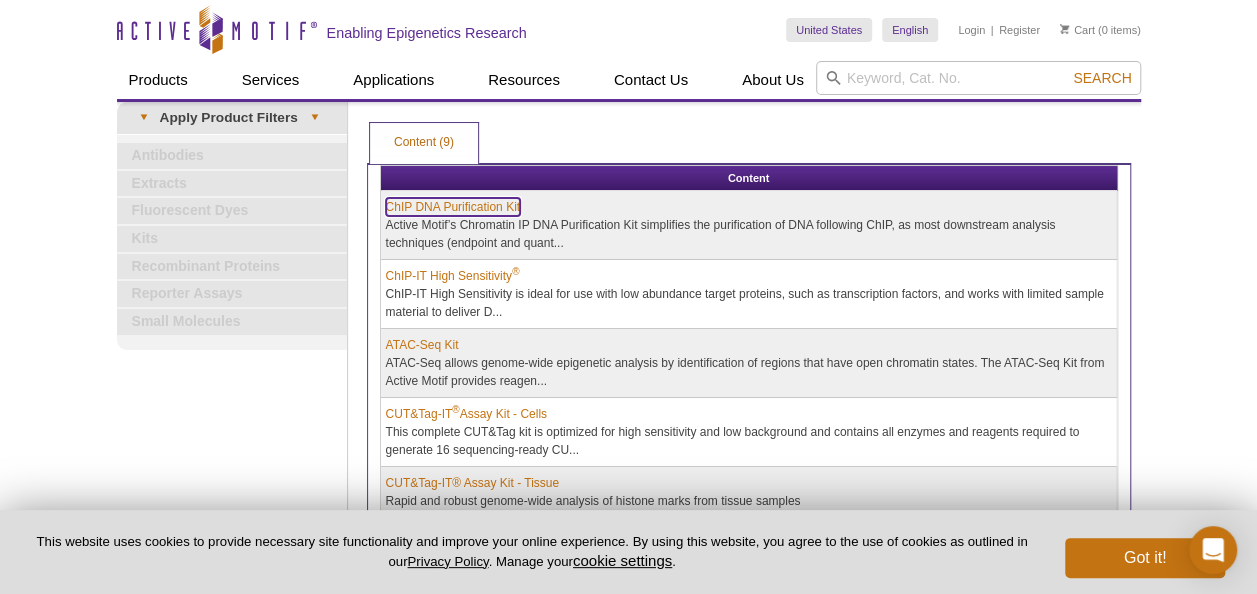 click on "ChIP DNA Purification Kit" at bounding box center (453, 207) 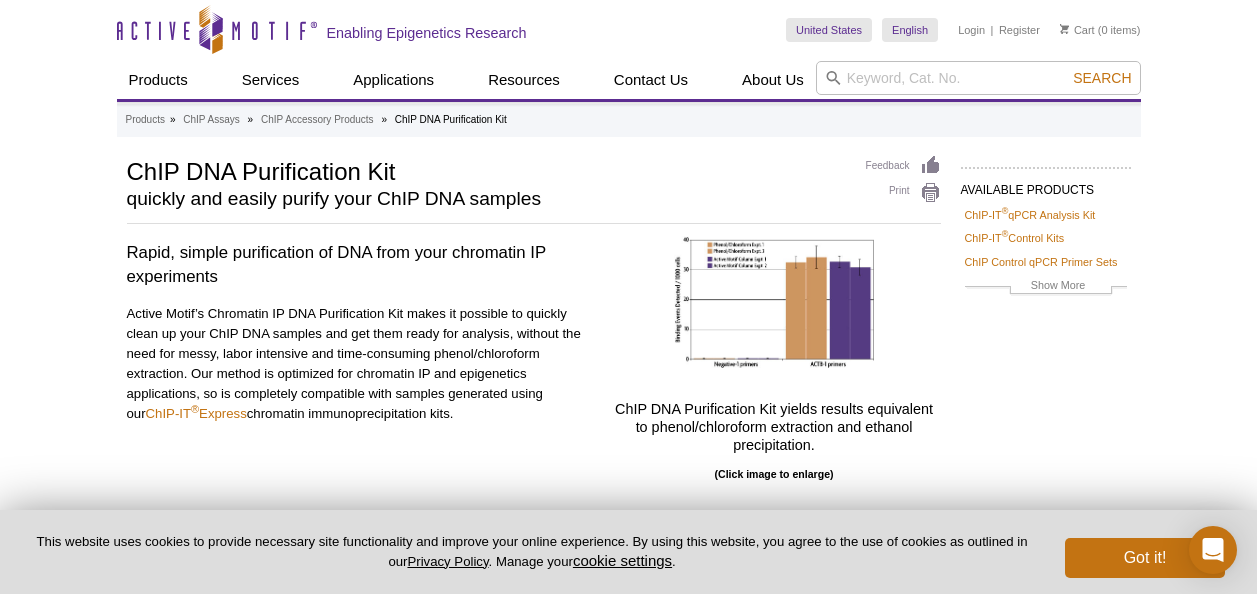 scroll, scrollTop: 58, scrollLeft: 0, axis: vertical 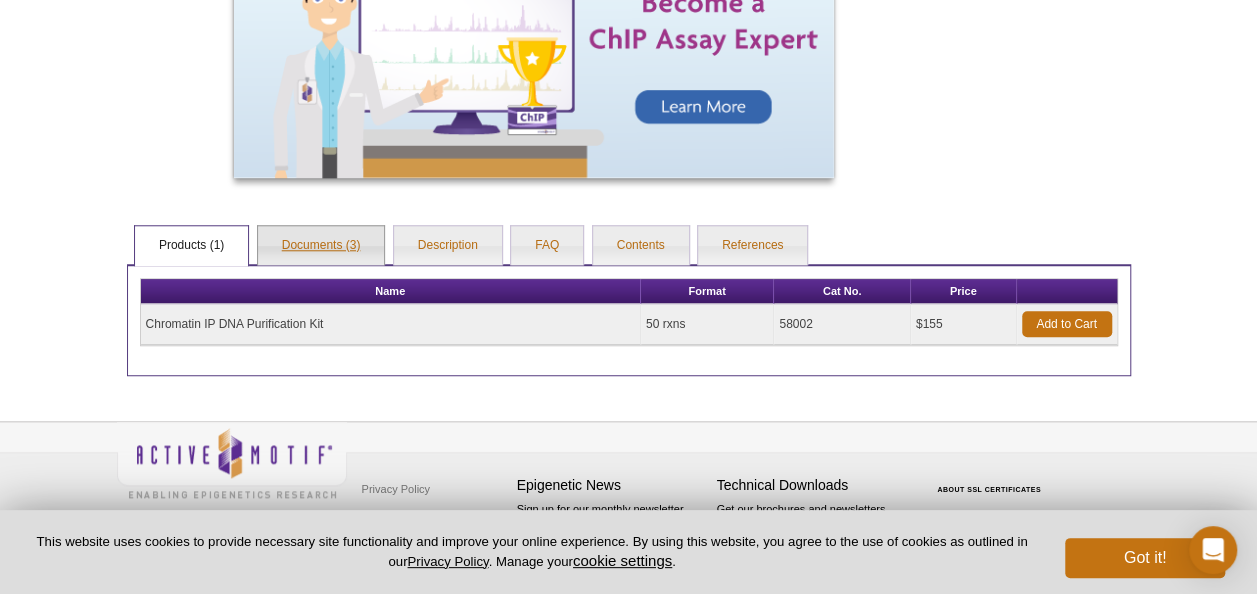 click on "Documents (3)" at bounding box center (321, 246) 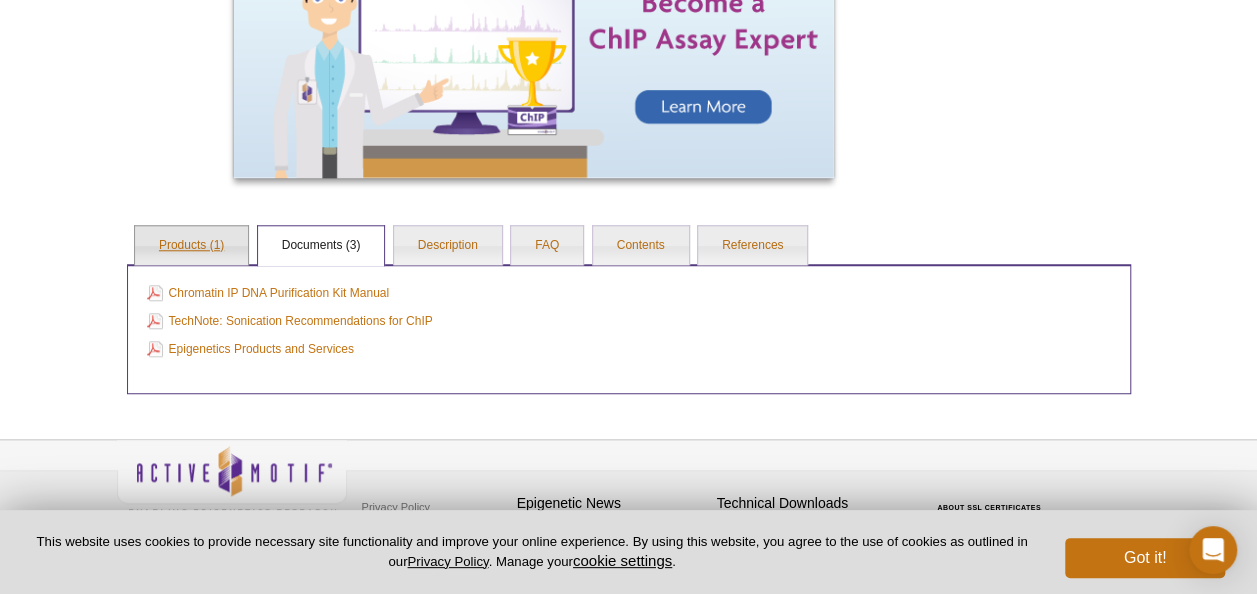 click on "Products (1)" at bounding box center [191, 246] 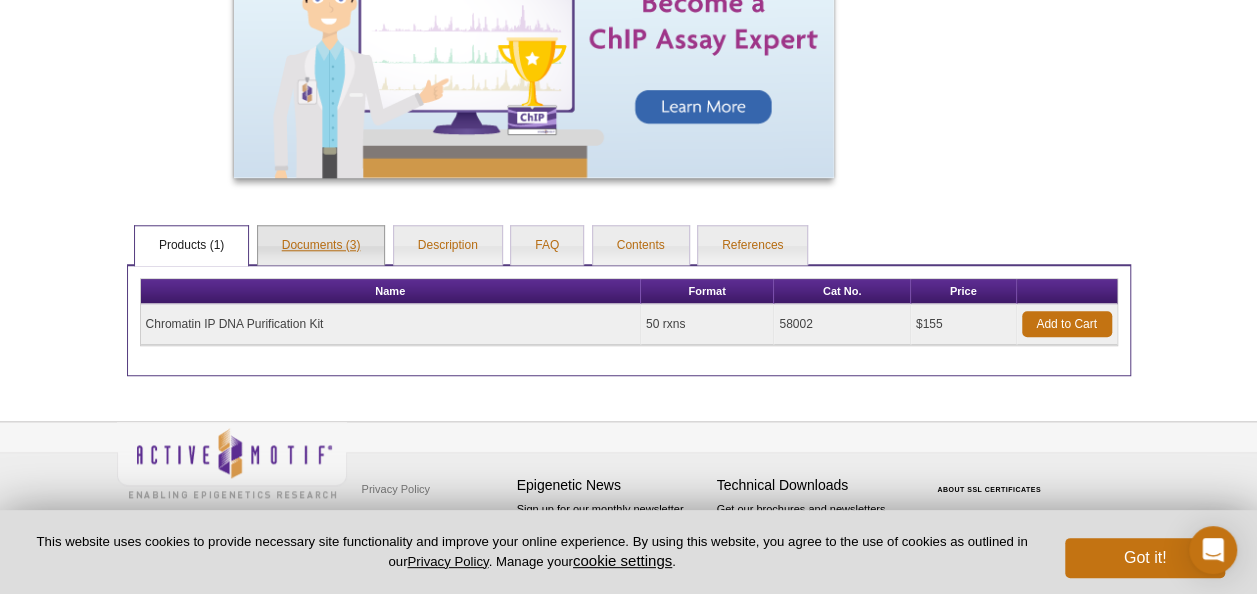 click on "Documents (3)" at bounding box center [321, 246] 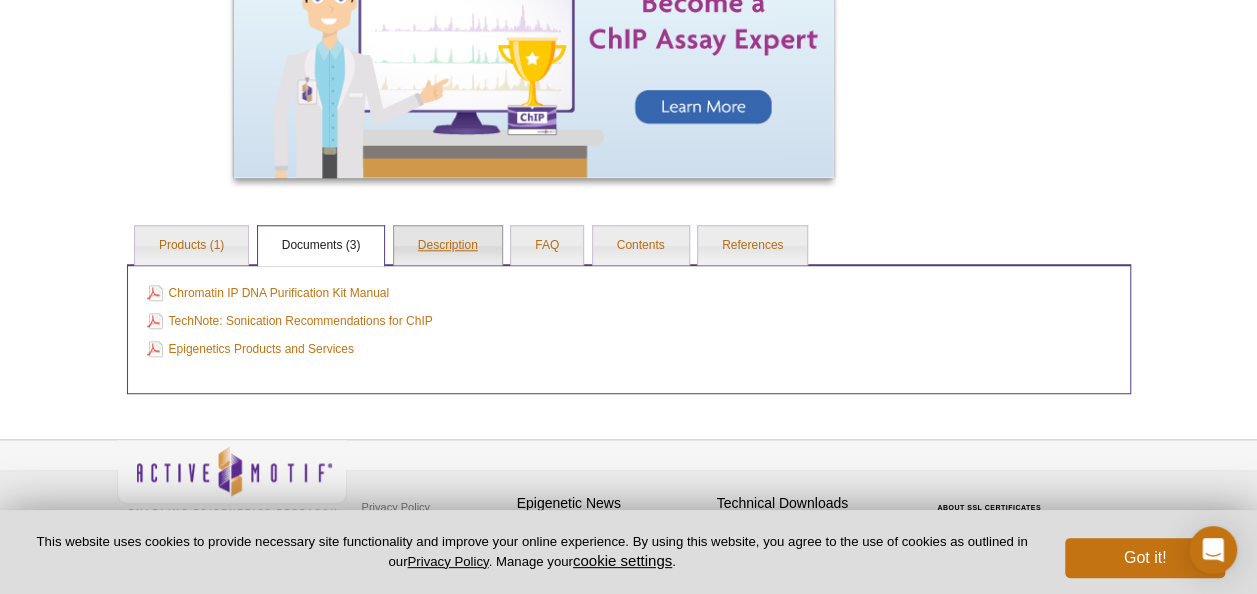 click on "Description" at bounding box center [448, 246] 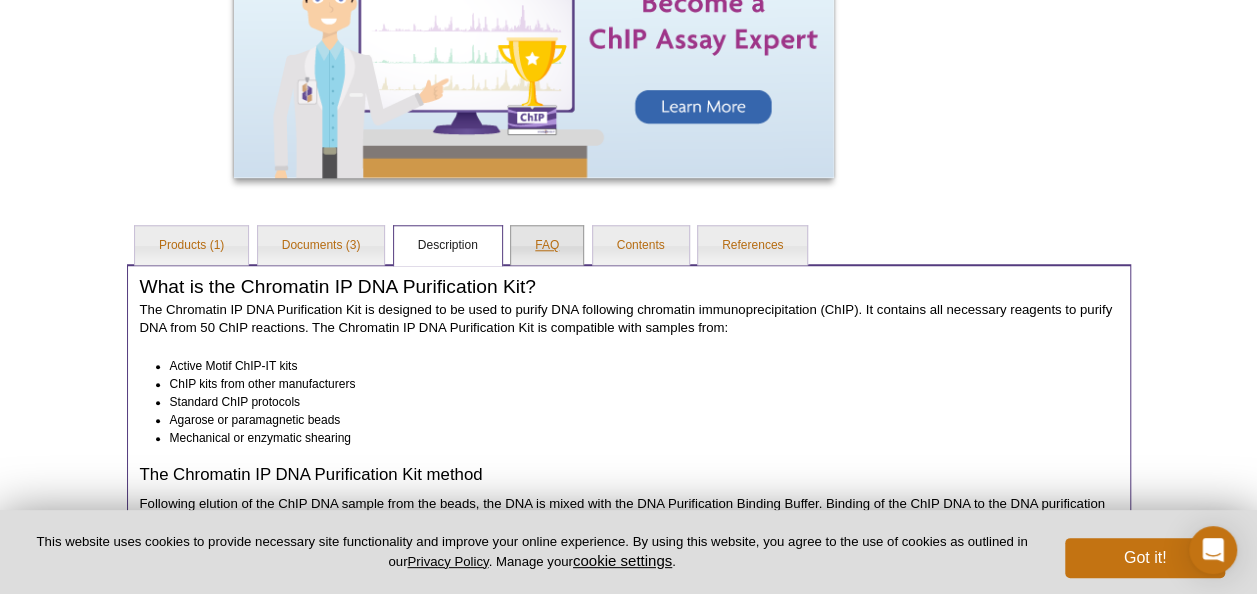 click on "FAQ" at bounding box center (547, 246) 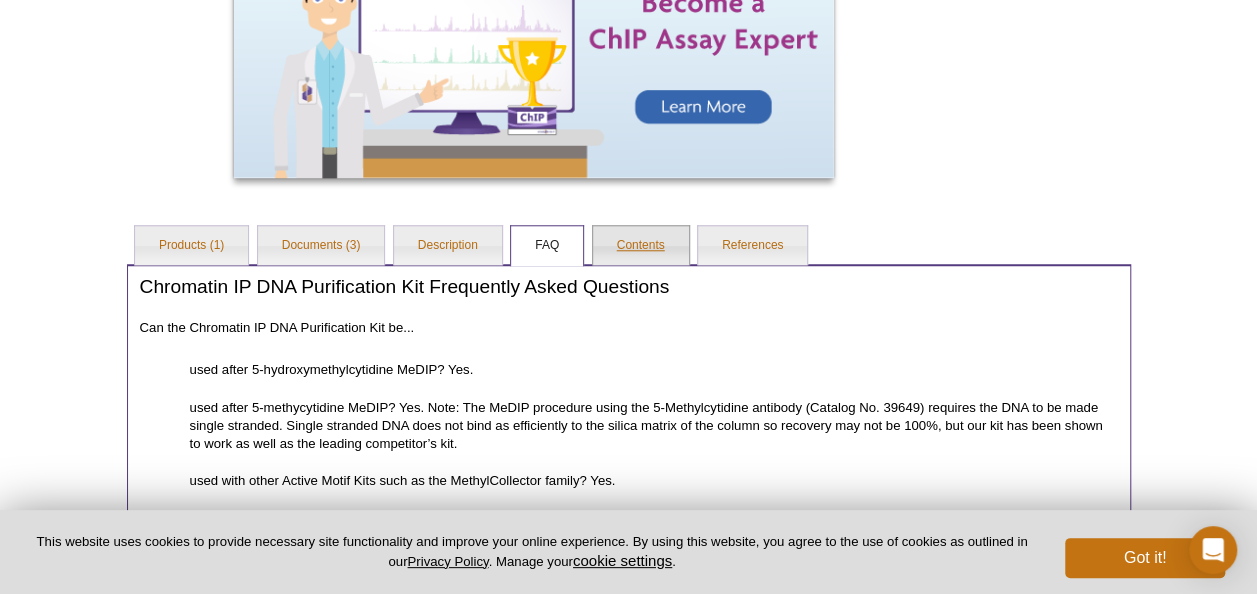 click on "Contents" at bounding box center (641, 246) 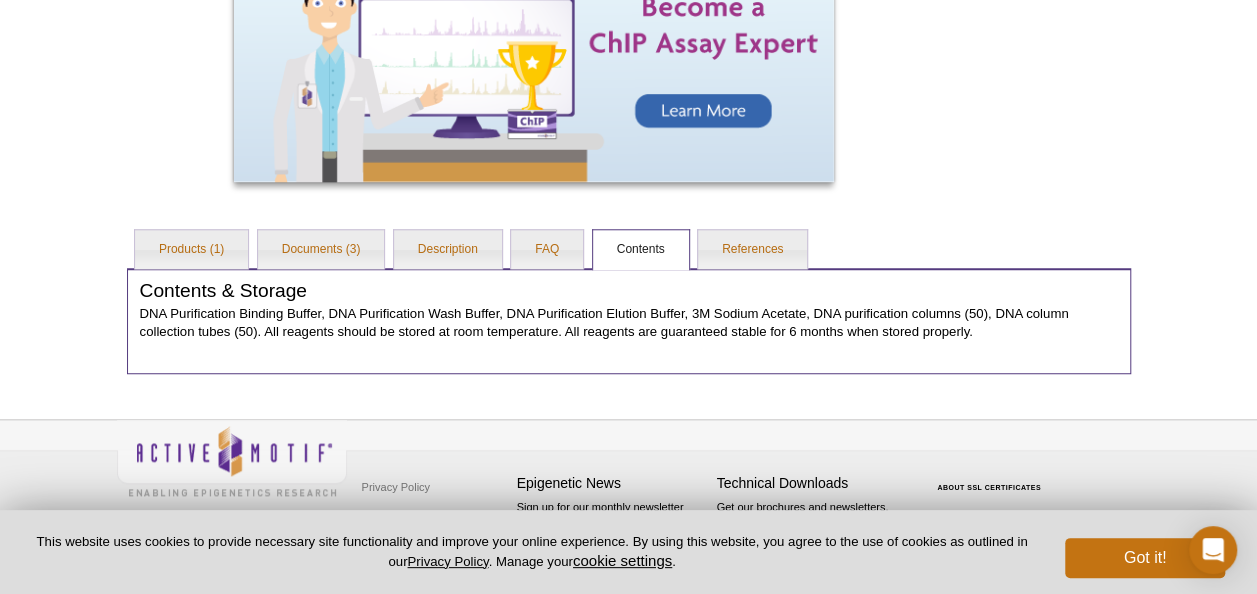 scroll, scrollTop: 824, scrollLeft: 0, axis: vertical 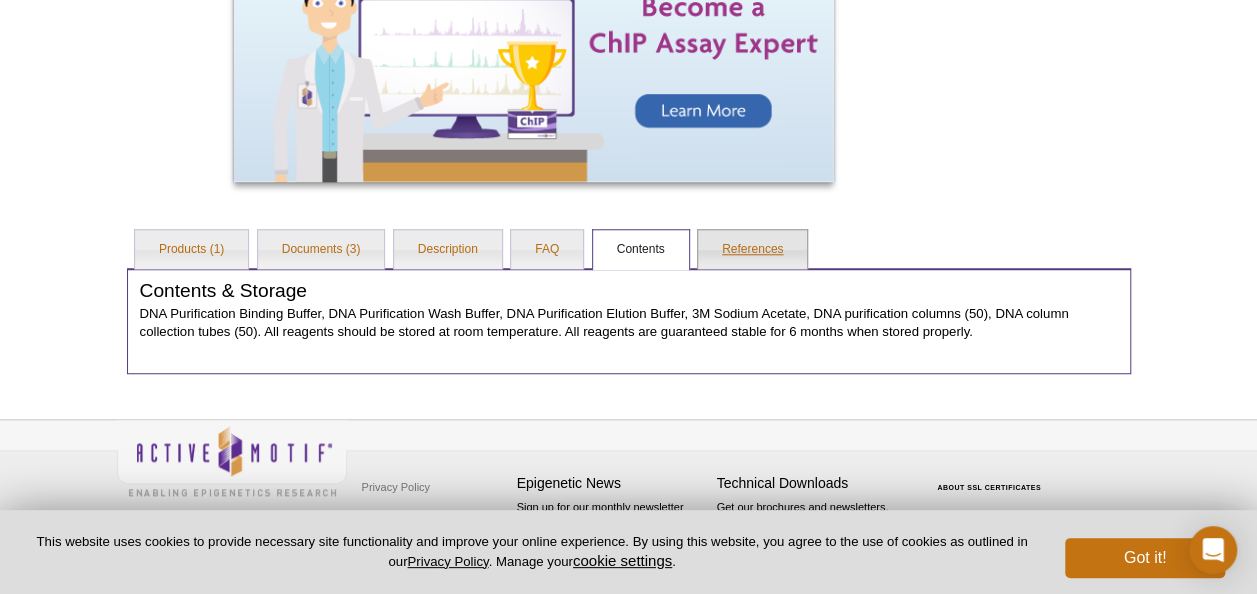 click on "References" at bounding box center (752, 250) 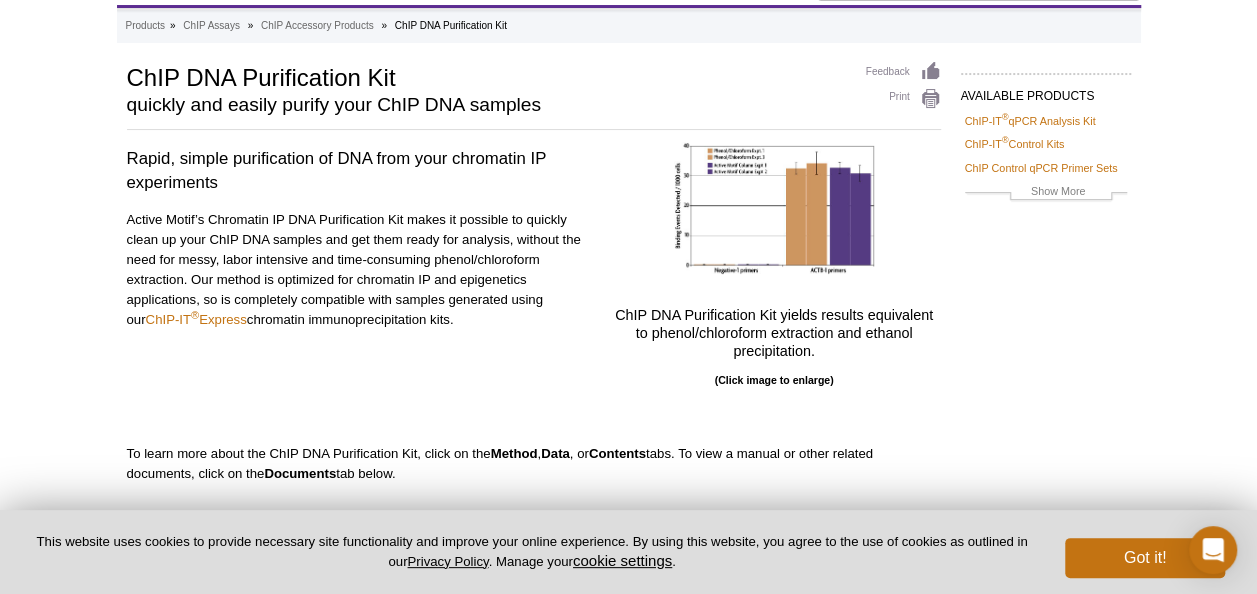 scroll, scrollTop: 95, scrollLeft: 0, axis: vertical 